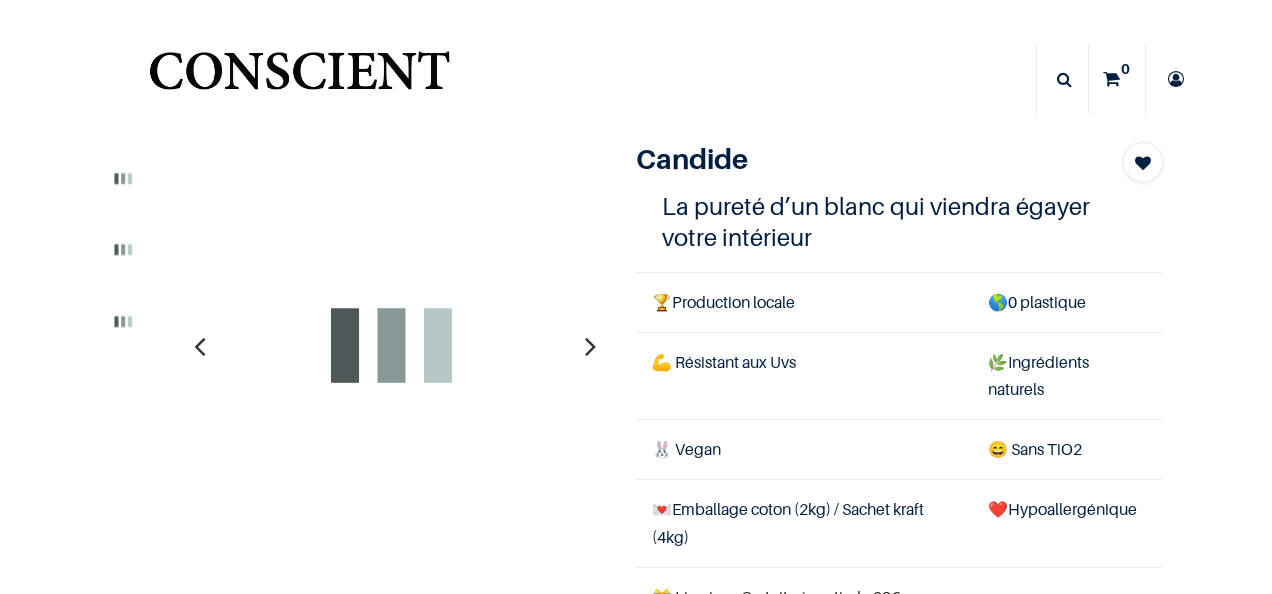 scroll, scrollTop: 0, scrollLeft: 0, axis: both 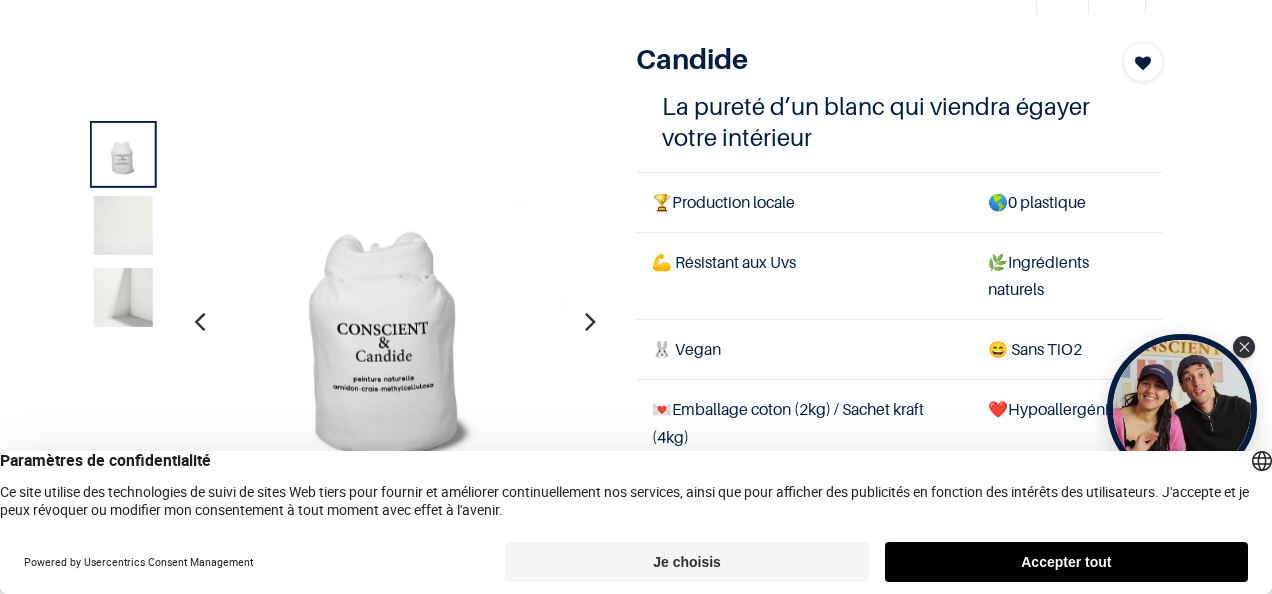 drag, startPoint x: 1024, startPoint y: 558, endPoint x: 939, endPoint y: 556, distance: 85.02353 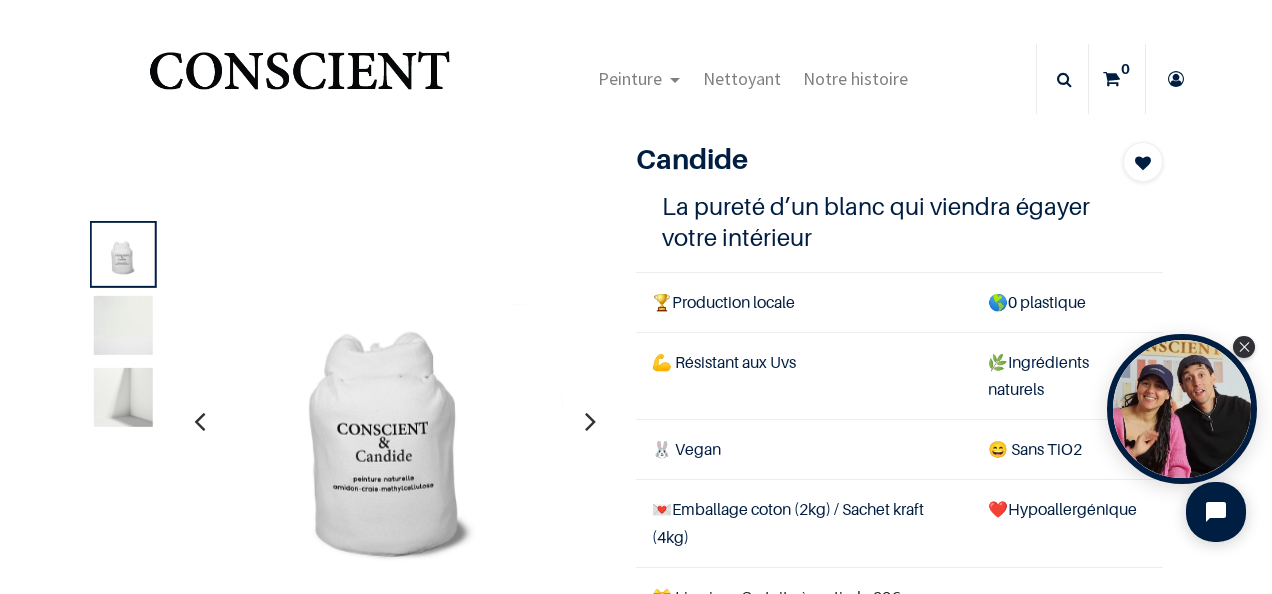 scroll, scrollTop: 100, scrollLeft: 0, axis: vertical 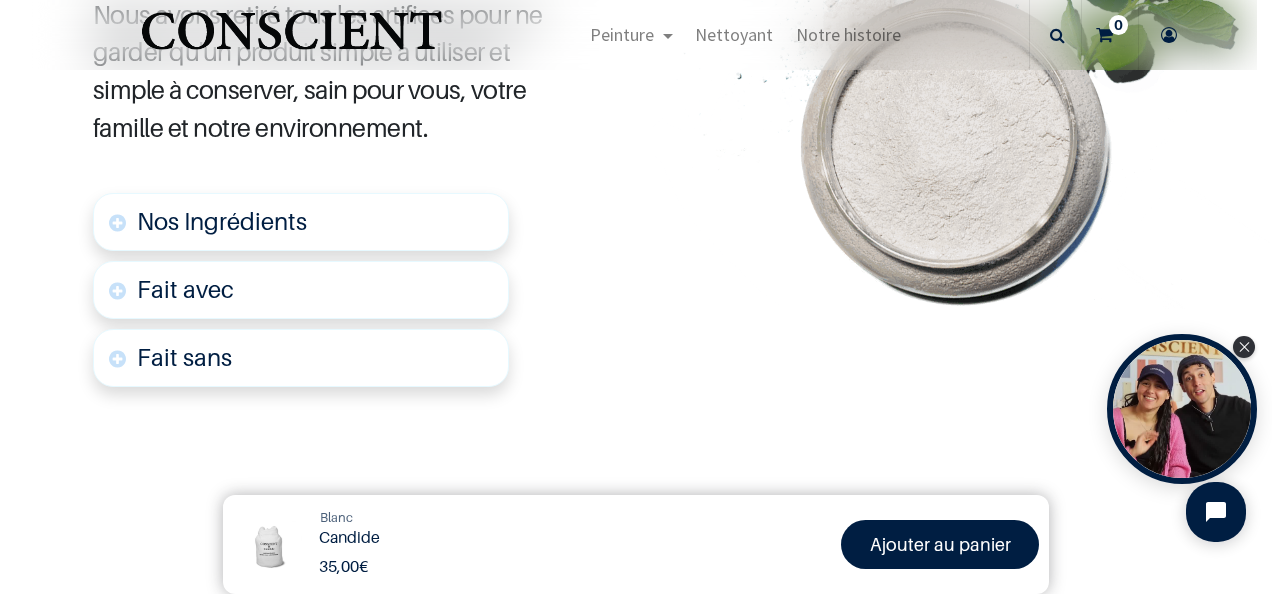 click on "Nos Ingrédients" at bounding box center (222, 221) 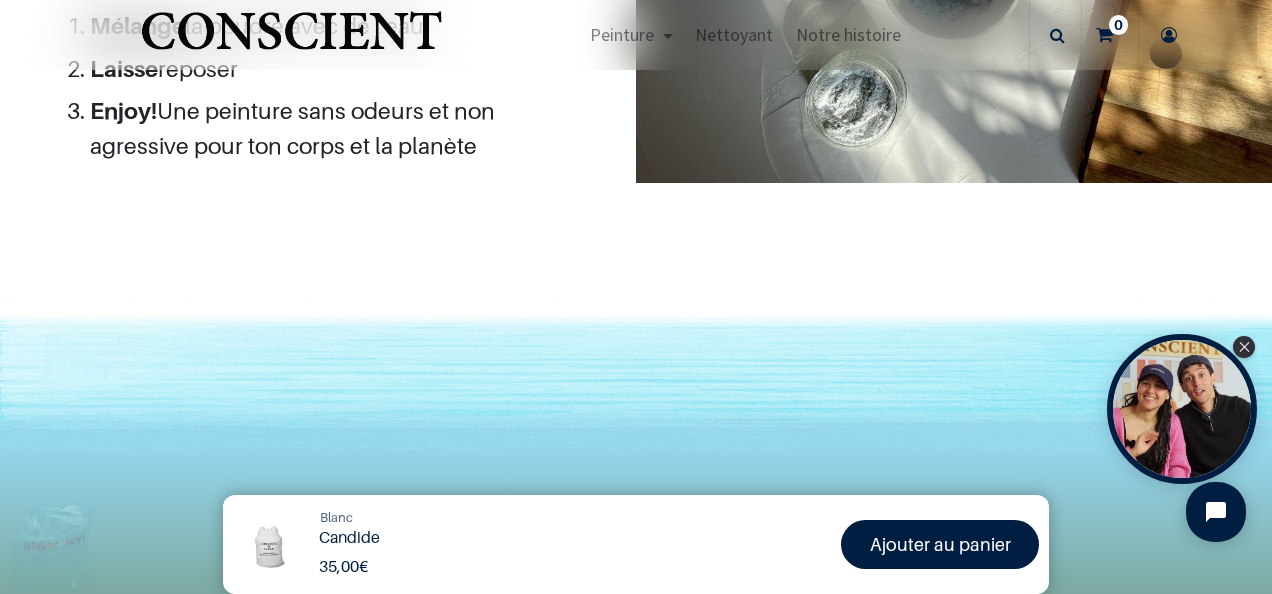 scroll, scrollTop: 2451, scrollLeft: 0, axis: vertical 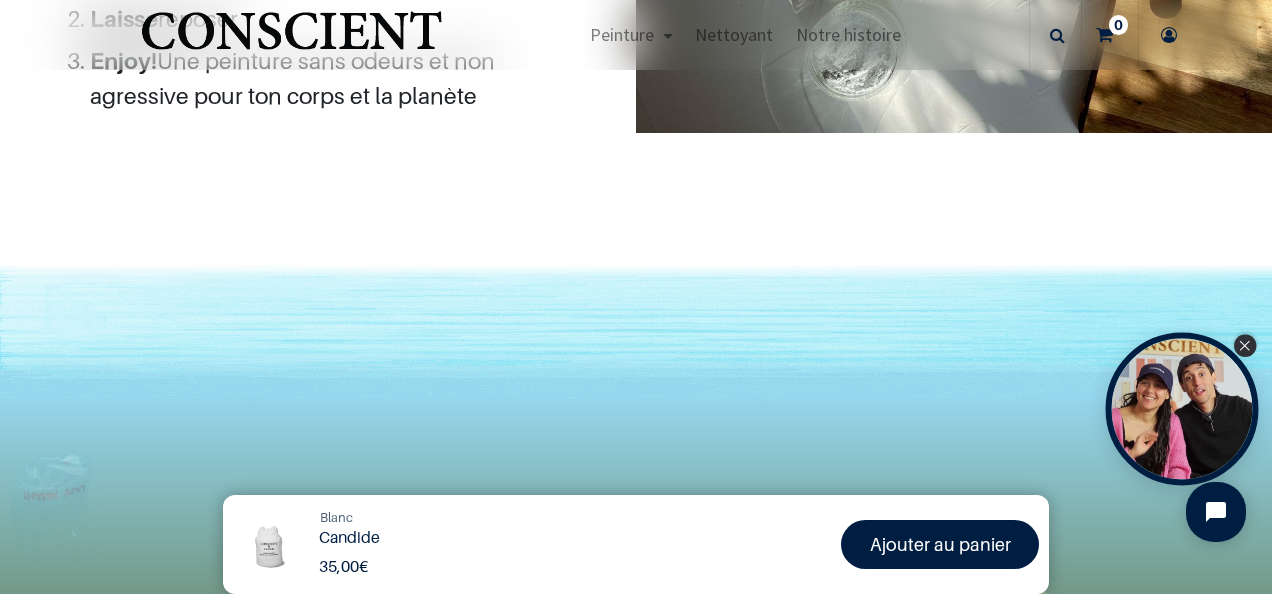 click 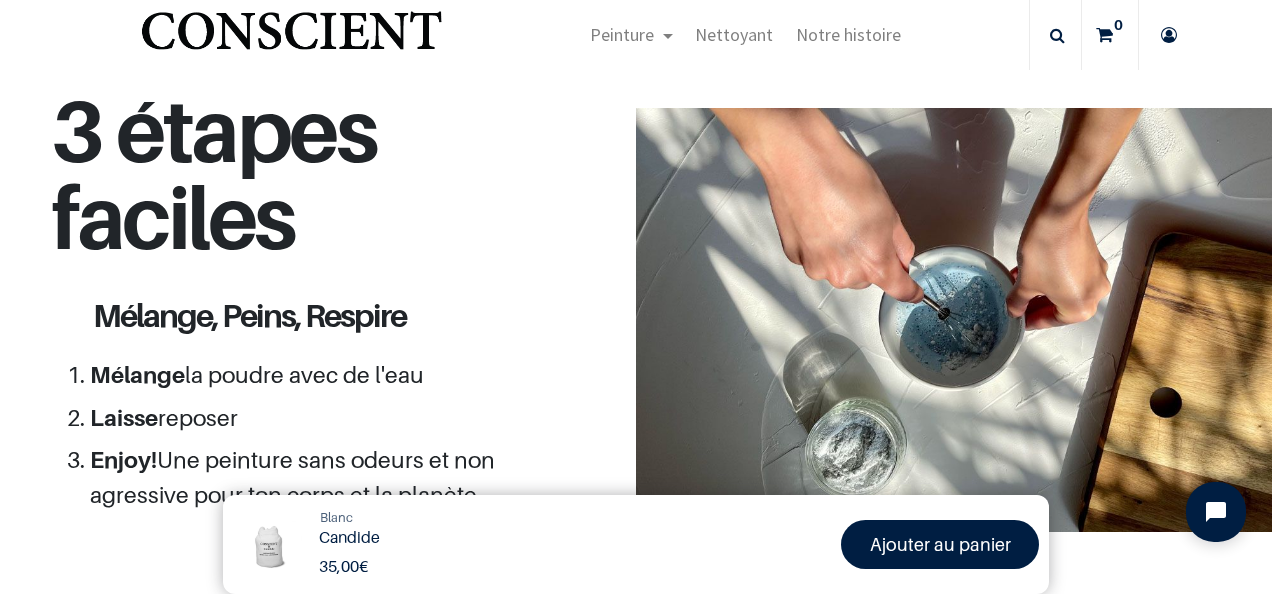 scroll, scrollTop: 2051, scrollLeft: 0, axis: vertical 